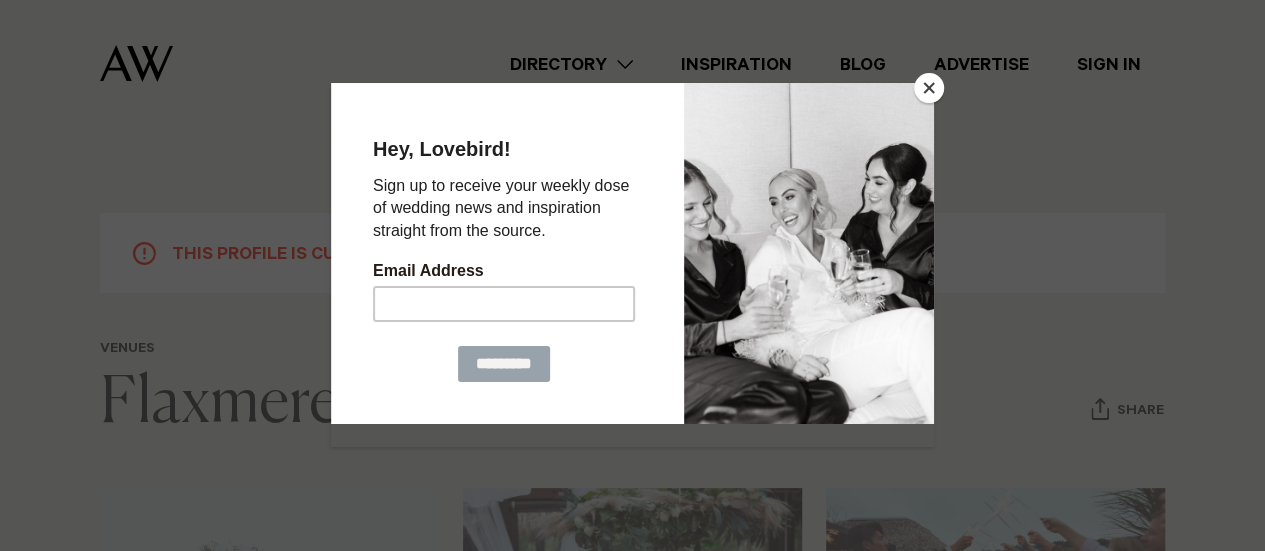 scroll, scrollTop: 0, scrollLeft: 0, axis: both 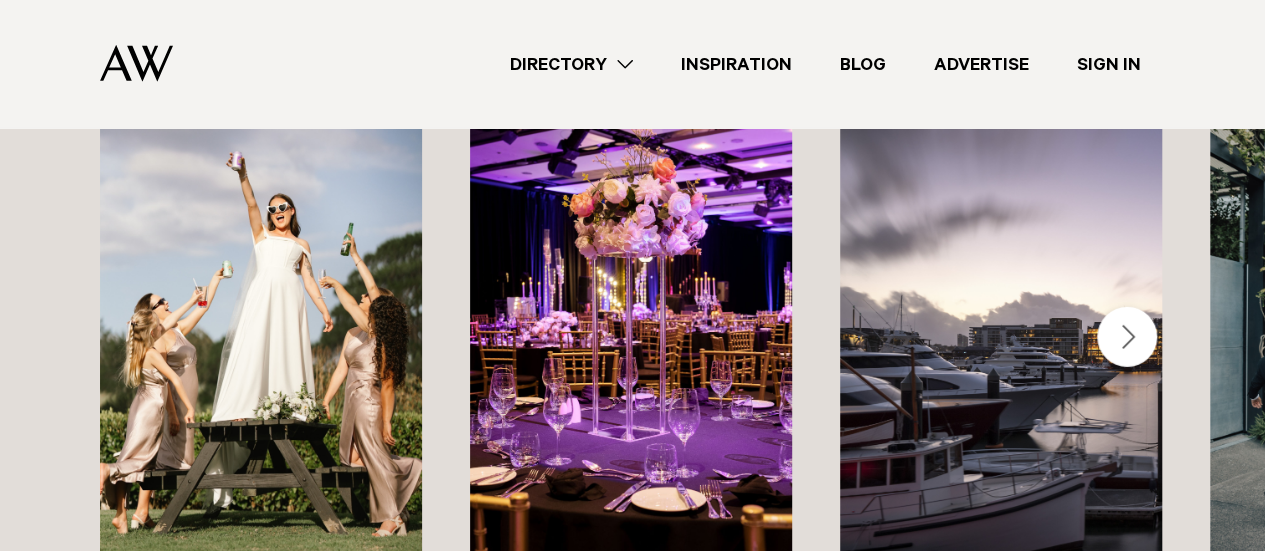 click at bounding box center (1127, 337) 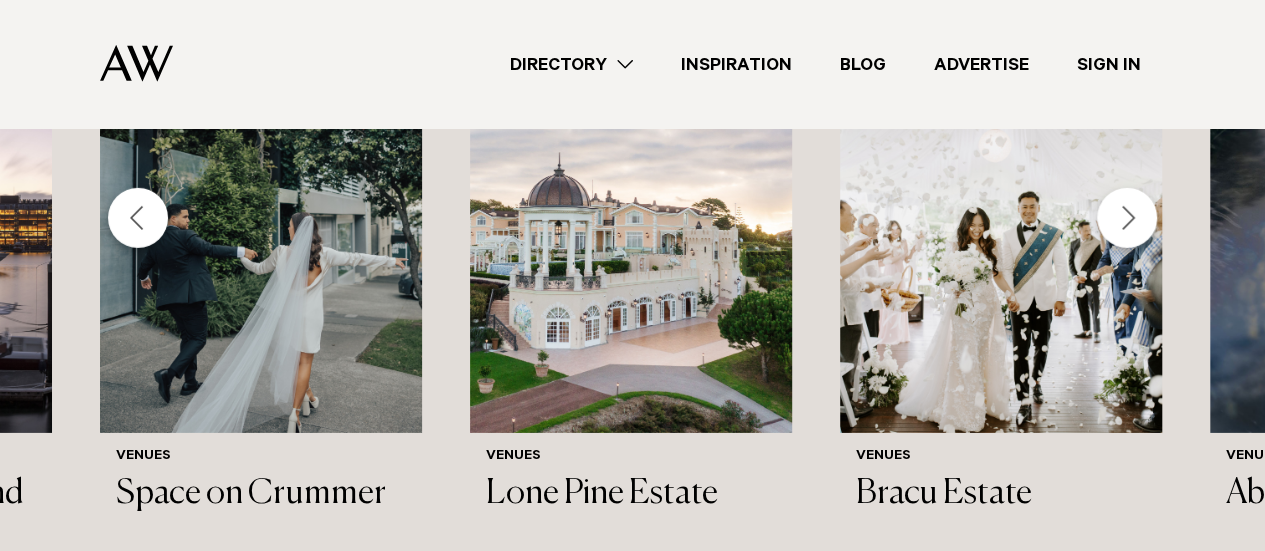 scroll, scrollTop: 2941, scrollLeft: 0, axis: vertical 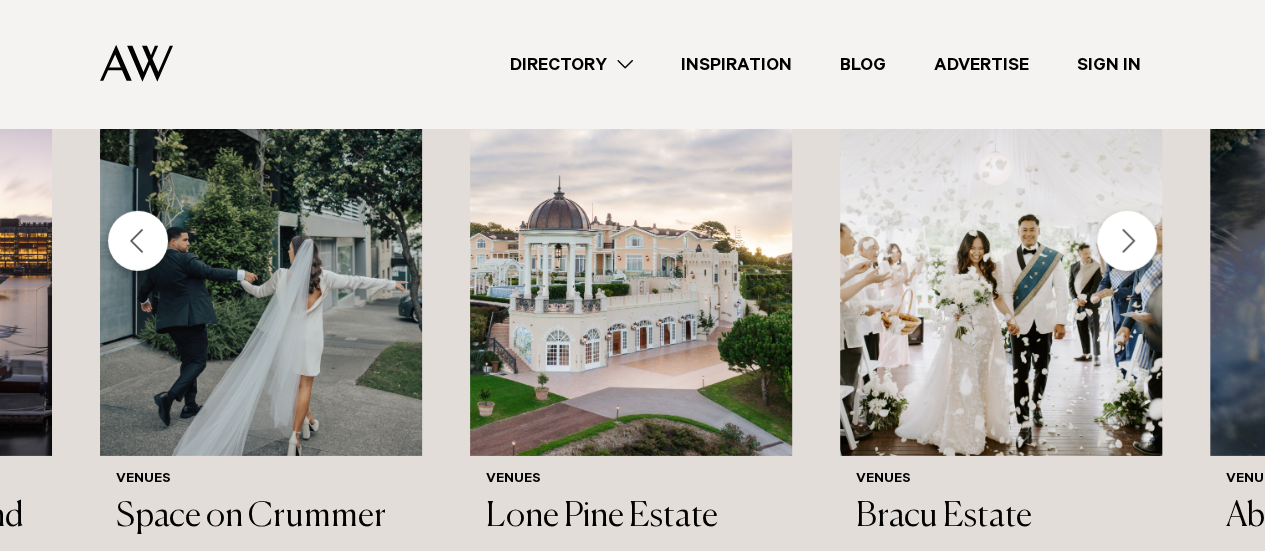 click at bounding box center [1127, 241] 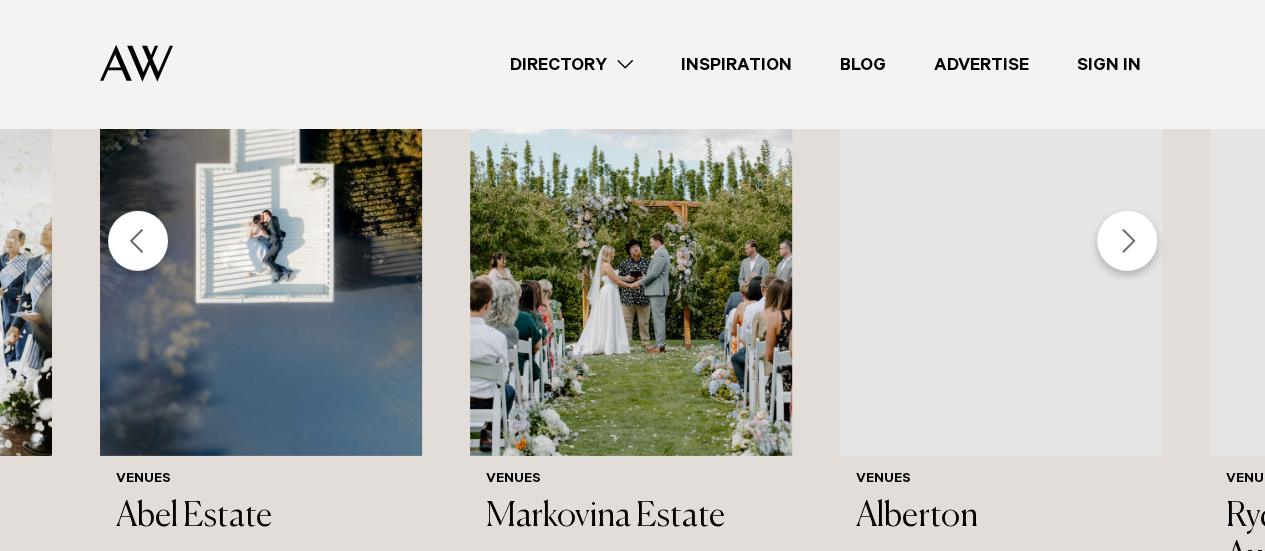click at bounding box center (1127, 241) 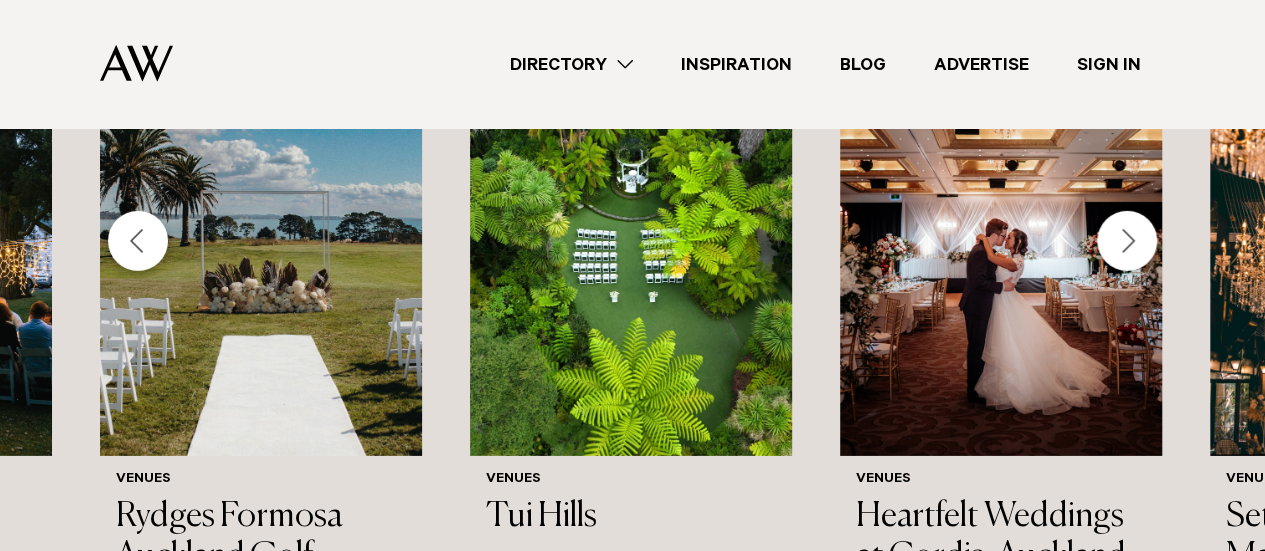 click at bounding box center (1127, 241) 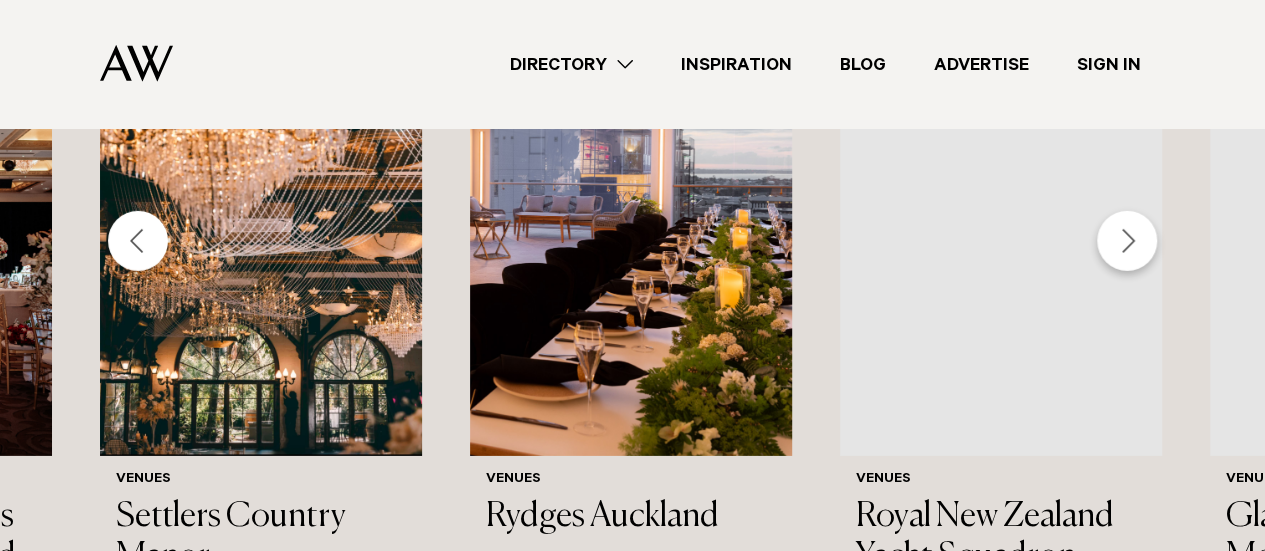 click at bounding box center (1127, 241) 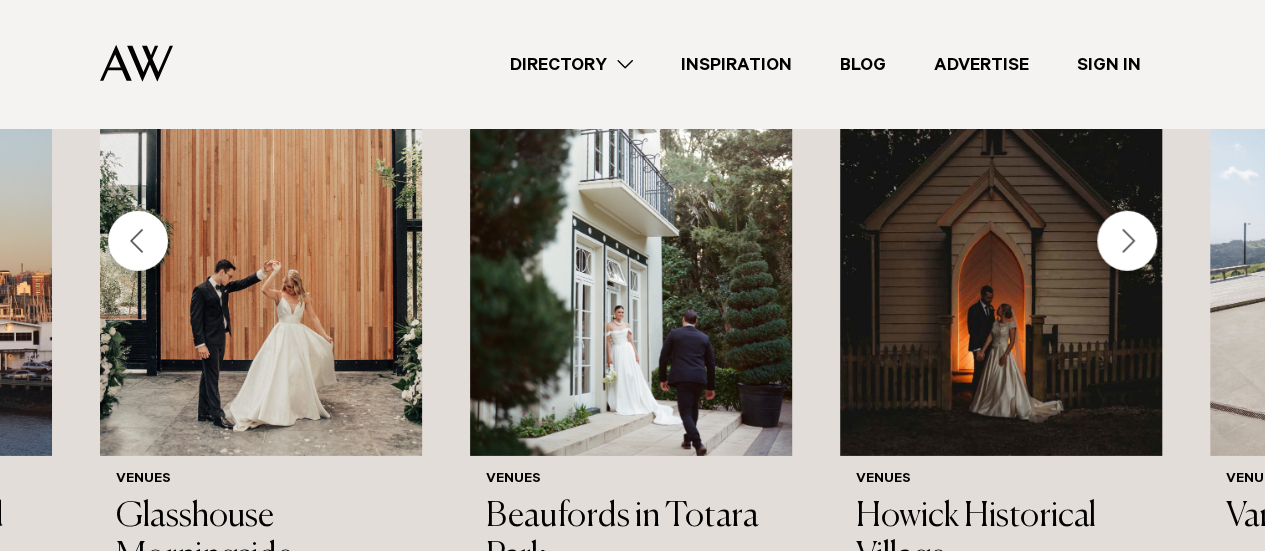 click at bounding box center [1127, 241] 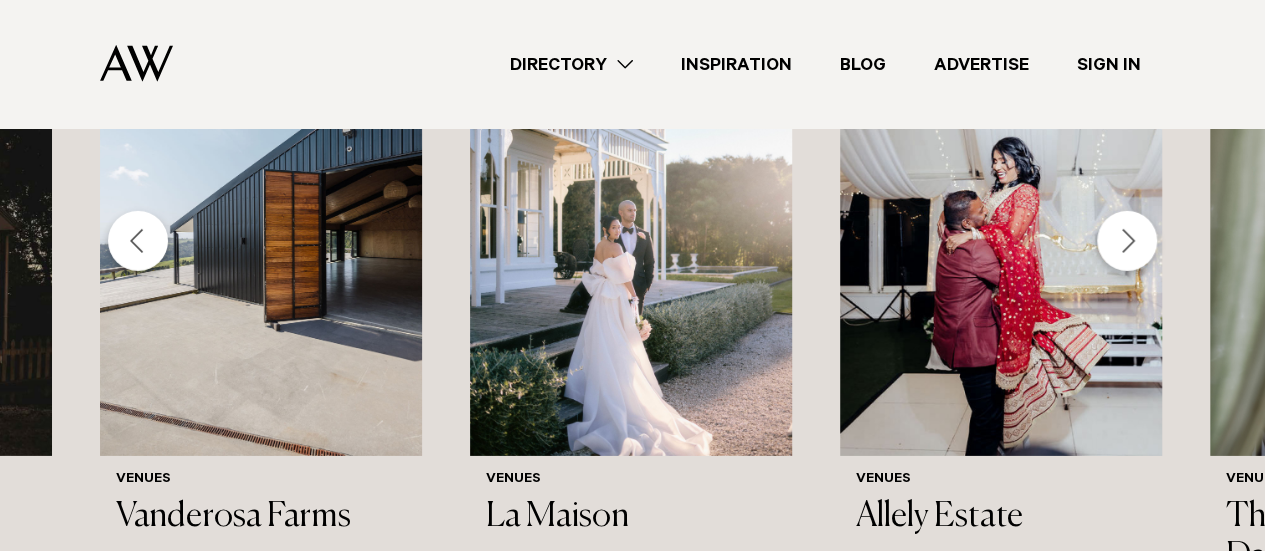 click at bounding box center [1127, 241] 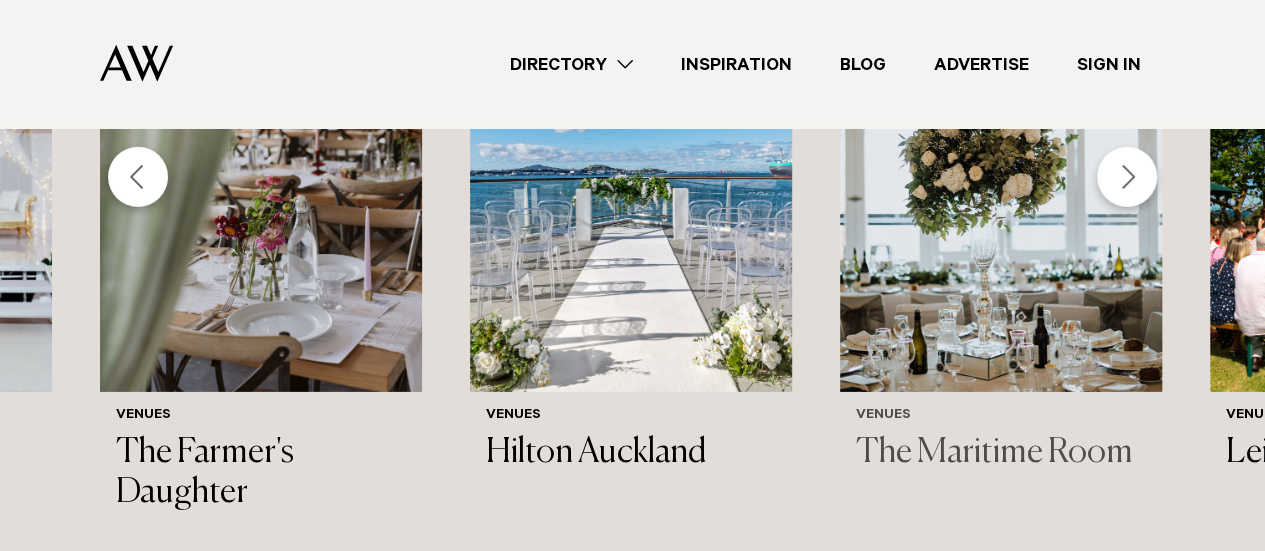 scroll, scrollTop: 2963, scrollLeft: 0, axis: vertical 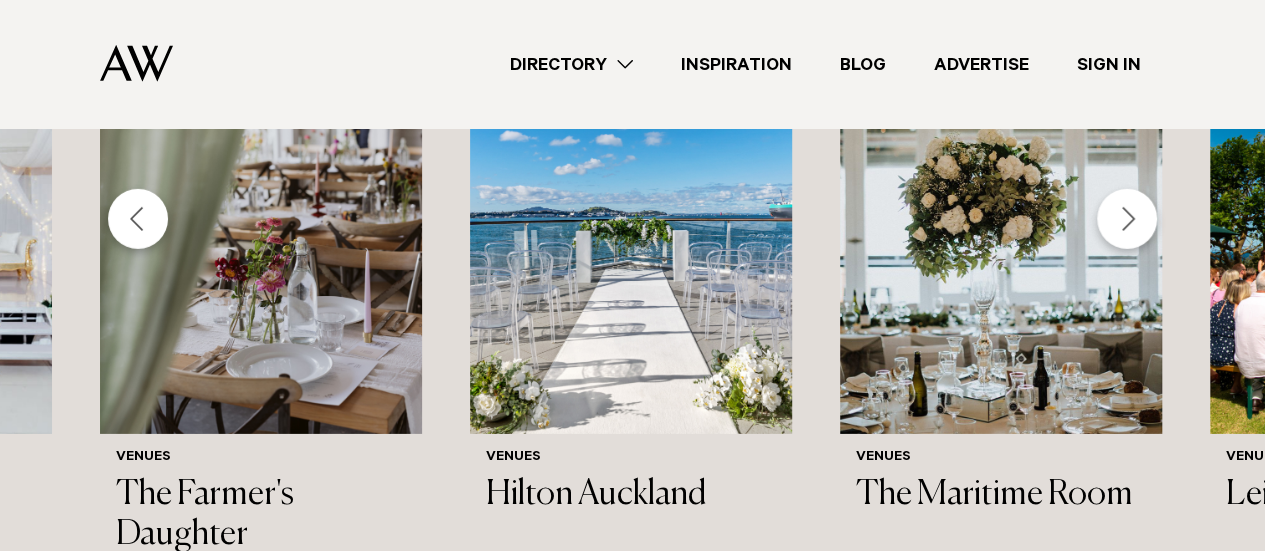 click at bounding box center [1127, 219] 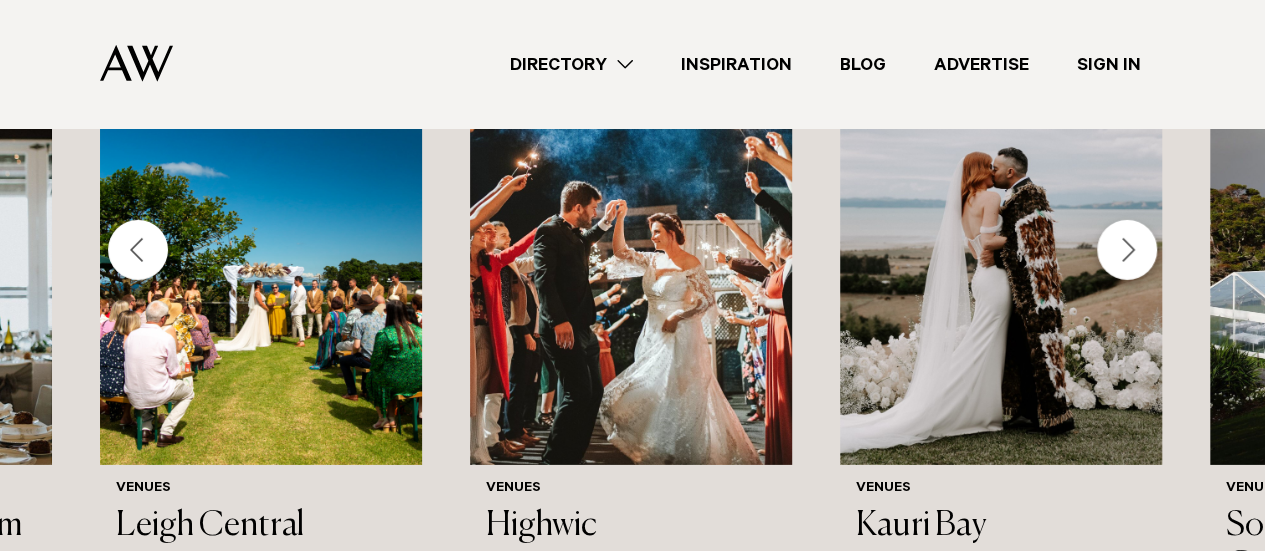 scroll, scrollTop: 2931, scrollLeft: 0, axis: vertical 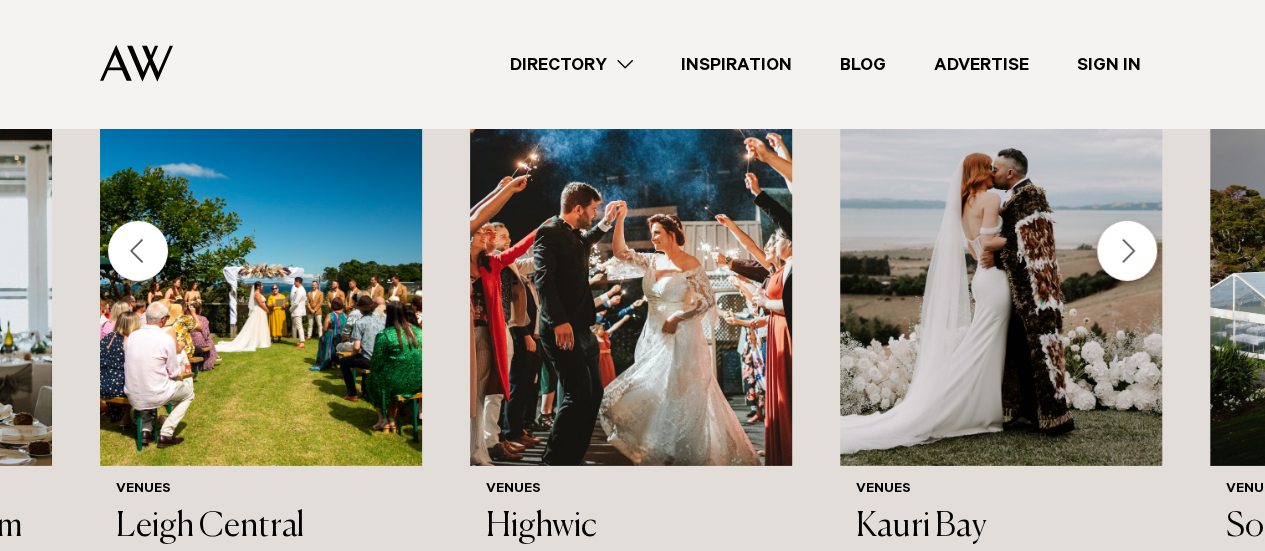click at bounding box center [1127, 251] 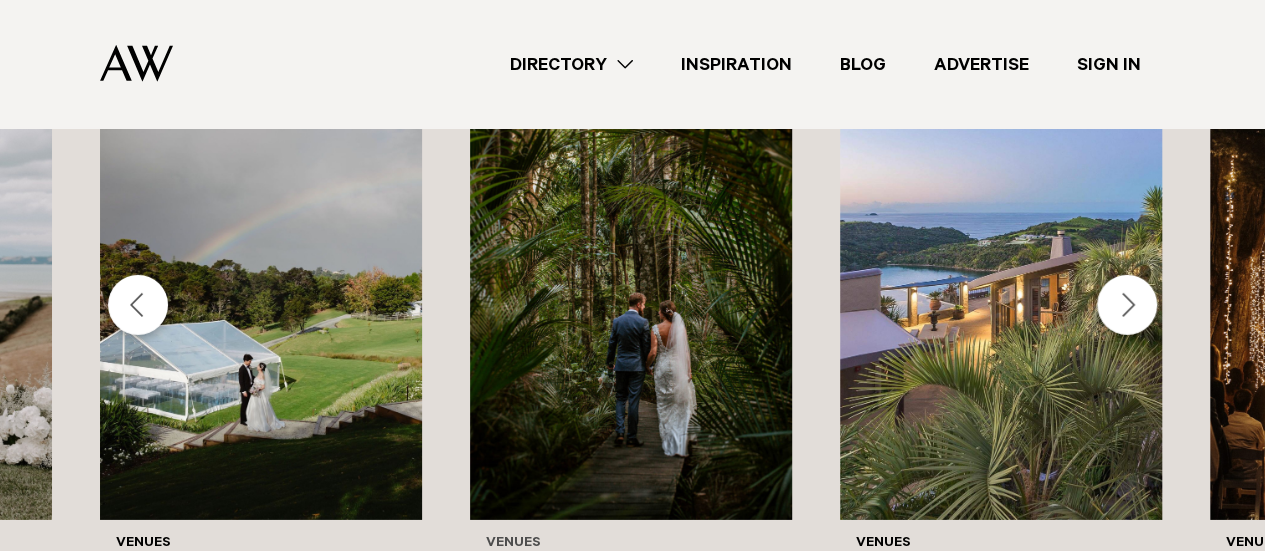 scroll, scrollTop: 3056, scrollLeft: 0, axis: vertical 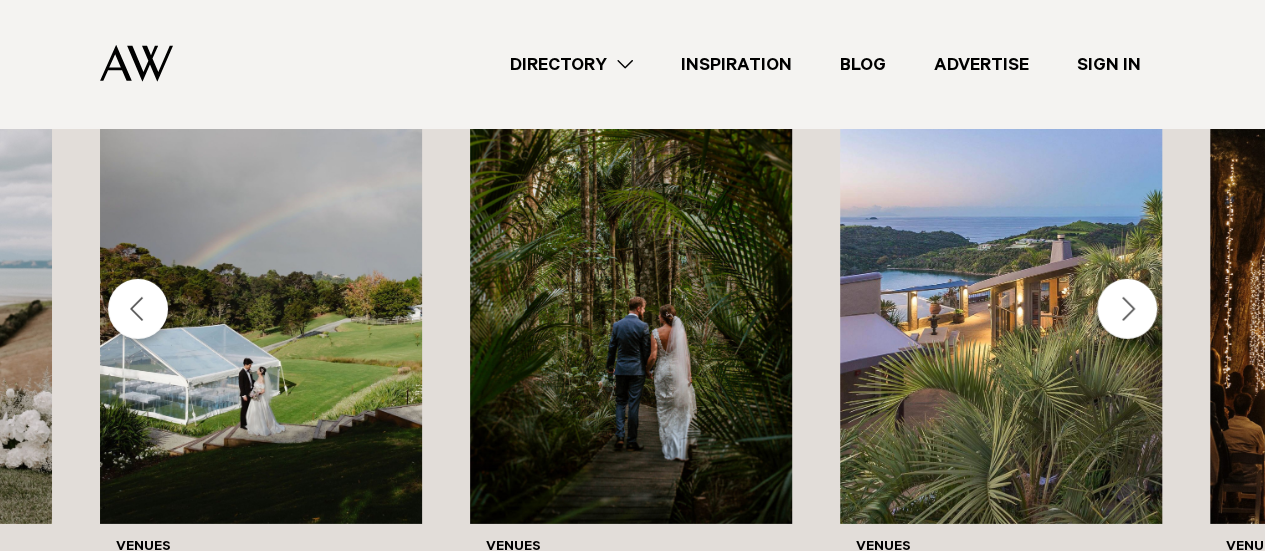 click at bounding box center [1127, 309] 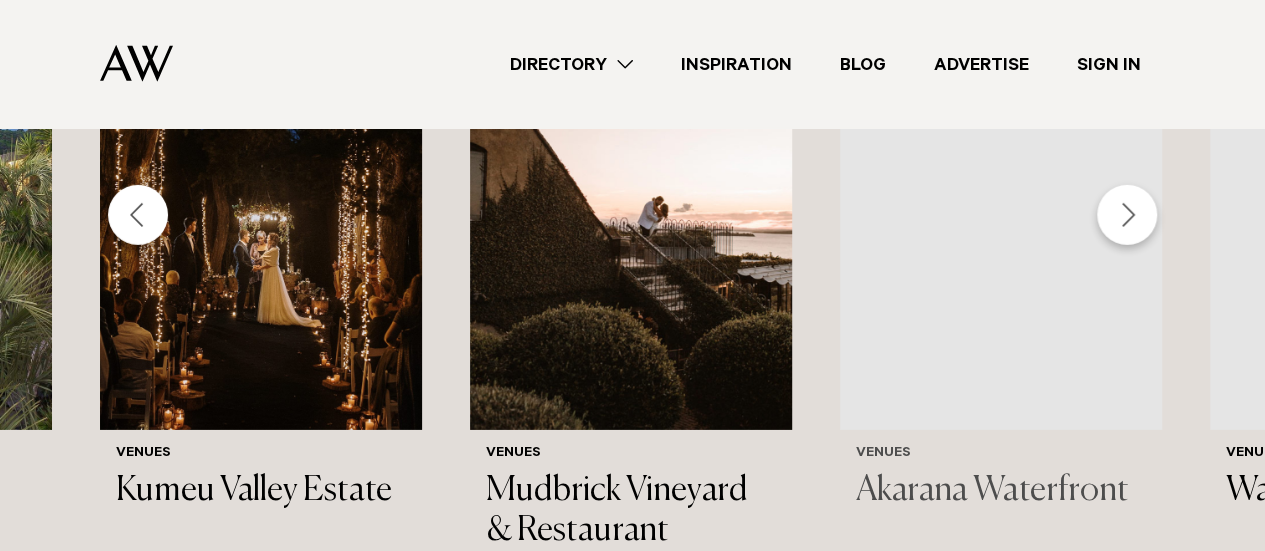 scroll, scrollTop: 2966, scrollLeft: 0, axis: vertical 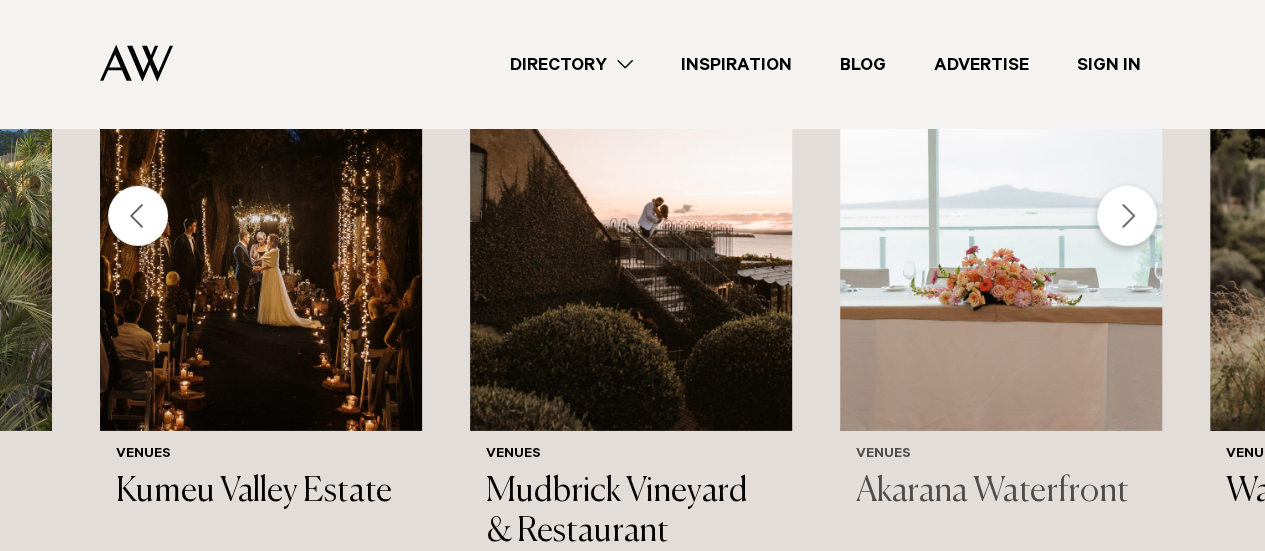 click at bounding box center (1001, 215) 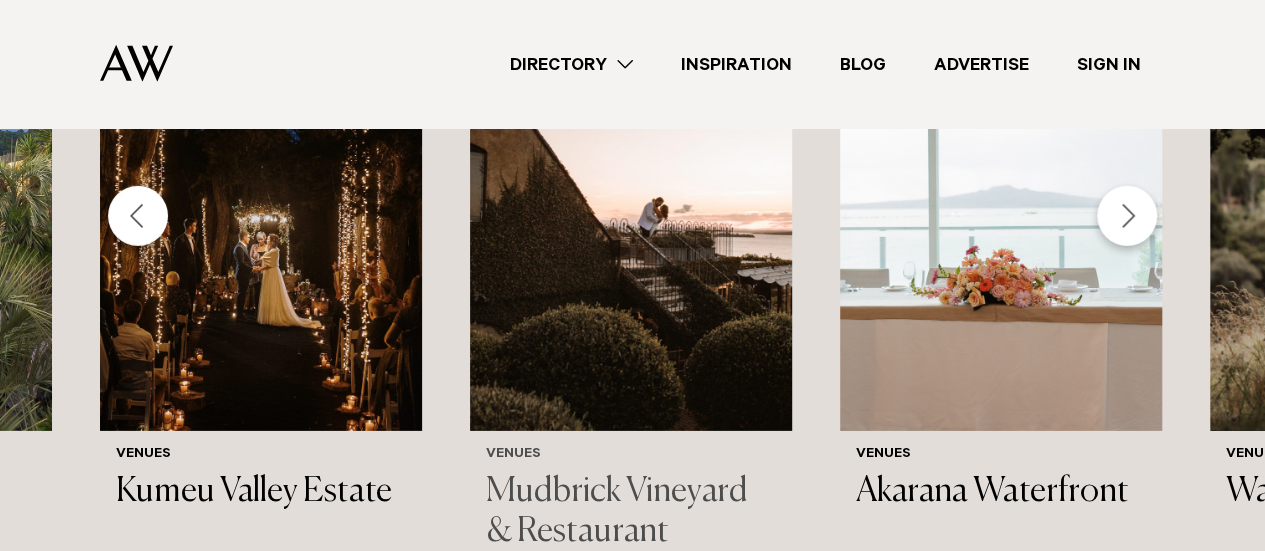scroll, scrollTop: 2956, scrollLeft: 0, axis: vertical 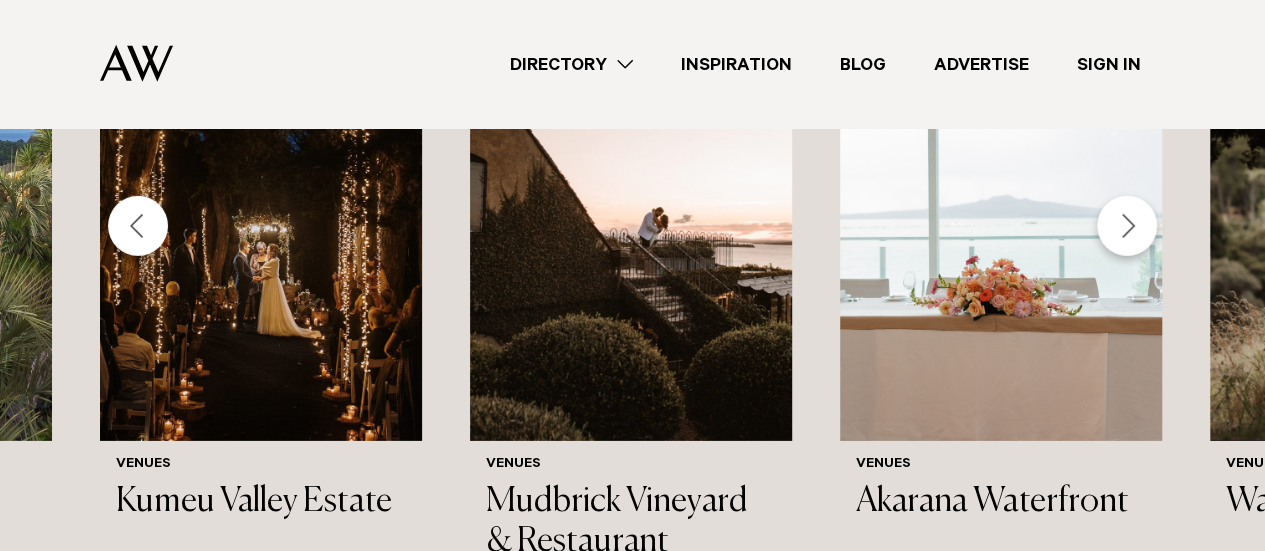 click at bounding box center (1127, 226) 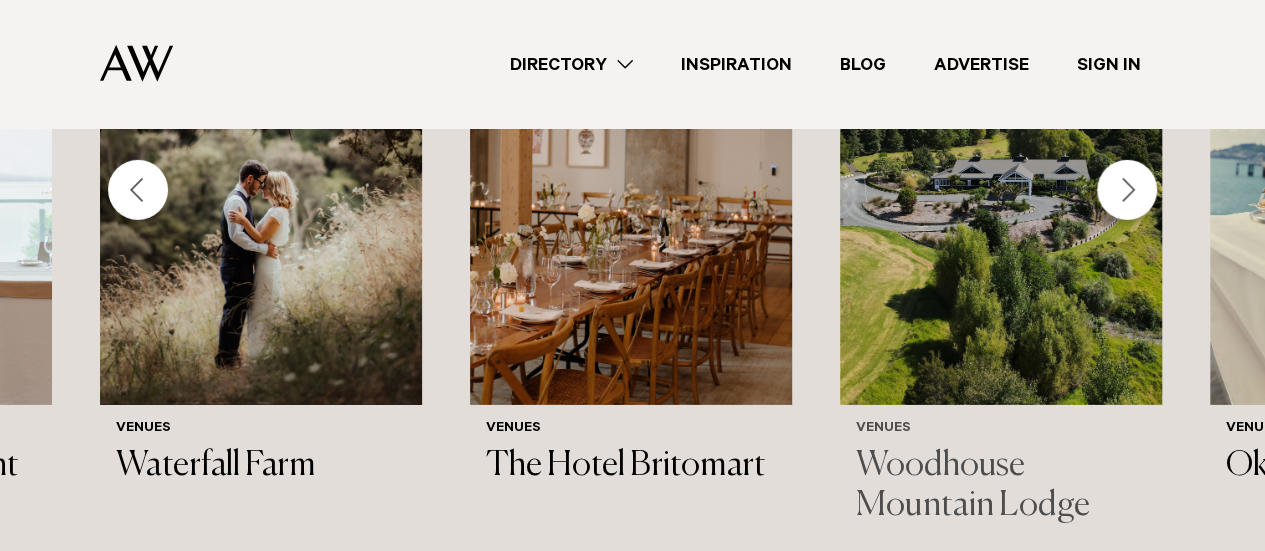 scroll, scrollTop: 2960, scrollLeft: 0, axis: vertical 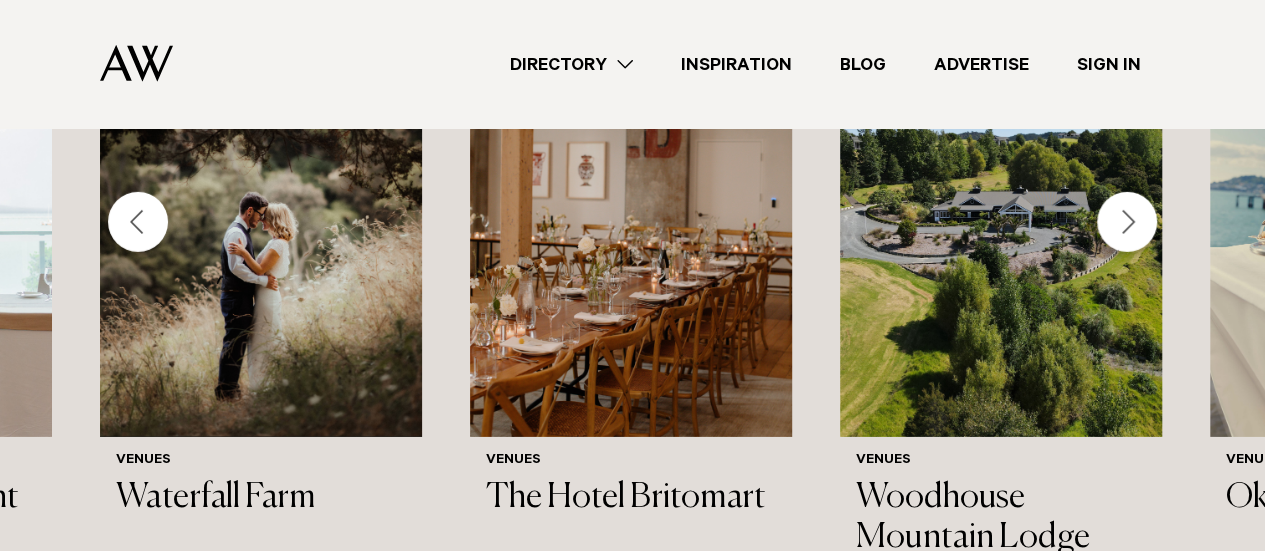 click at bounding box center (1127, 222) 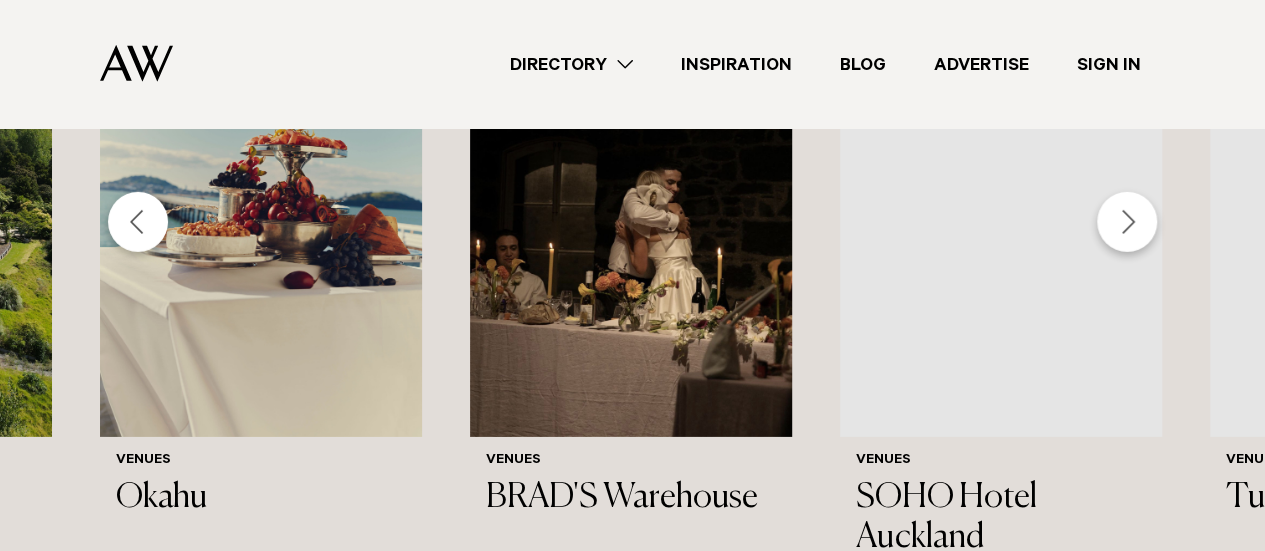 click at bounding box center (1127, 222) 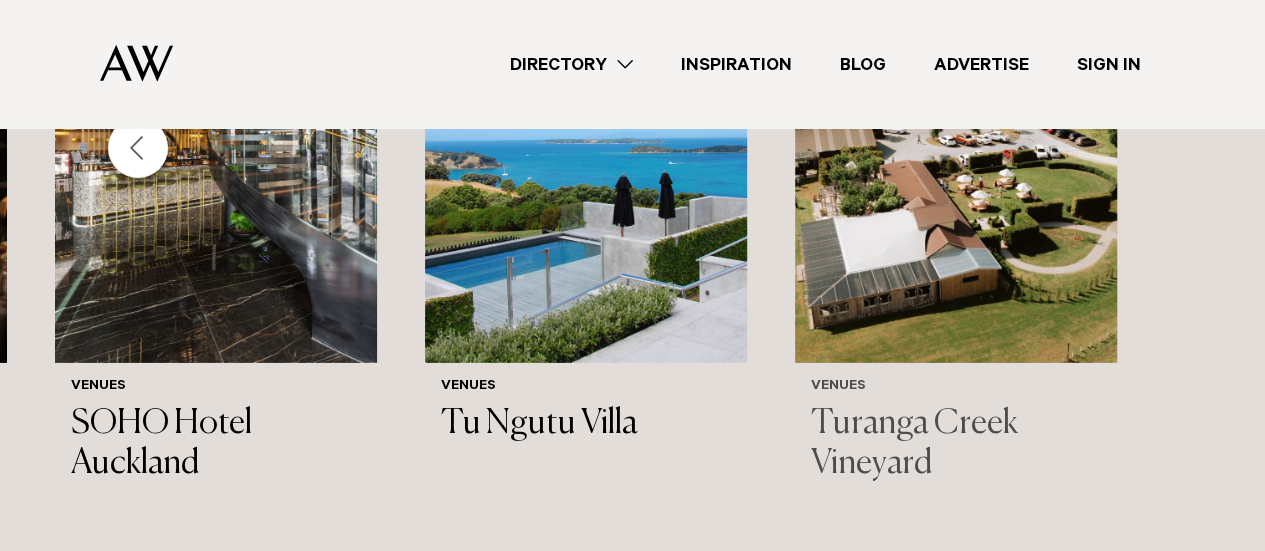 scroll, scrollTop: 3034, scrollLeft: 0, axis: vertical 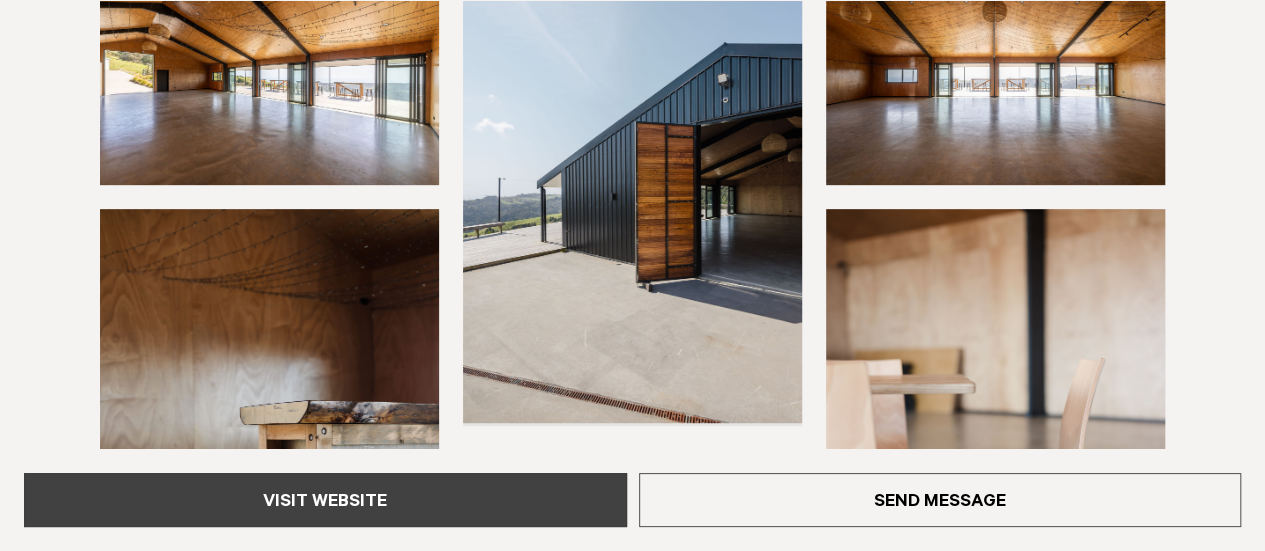 click on "Visit Website" at bounding box center (325, 500) 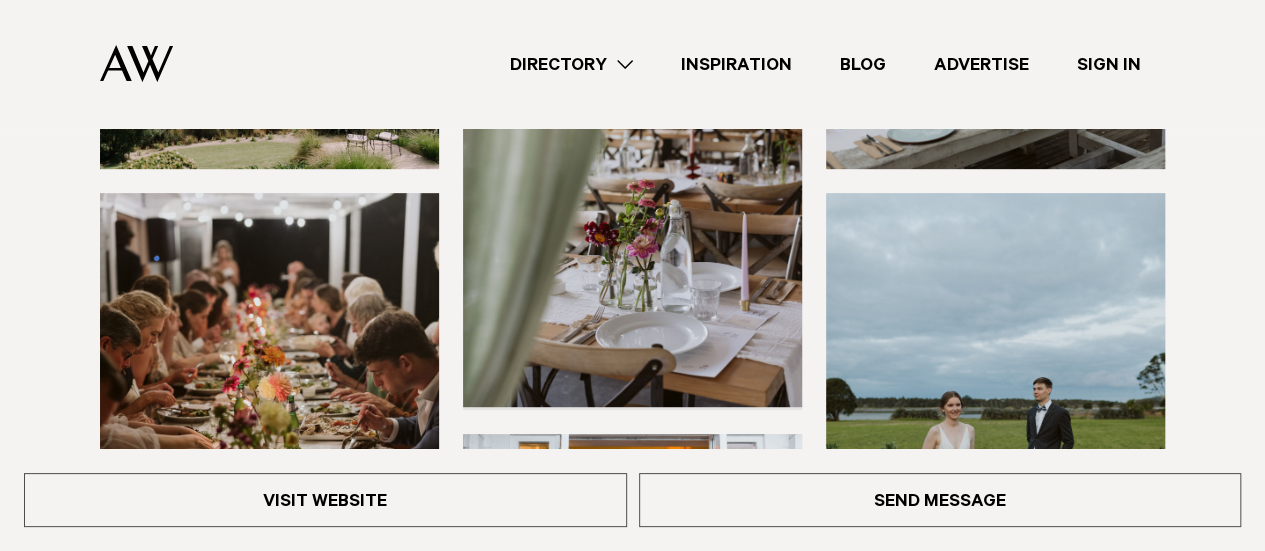 scroll, scrollTop: 388, scrollLeft: 0, axis: vertical 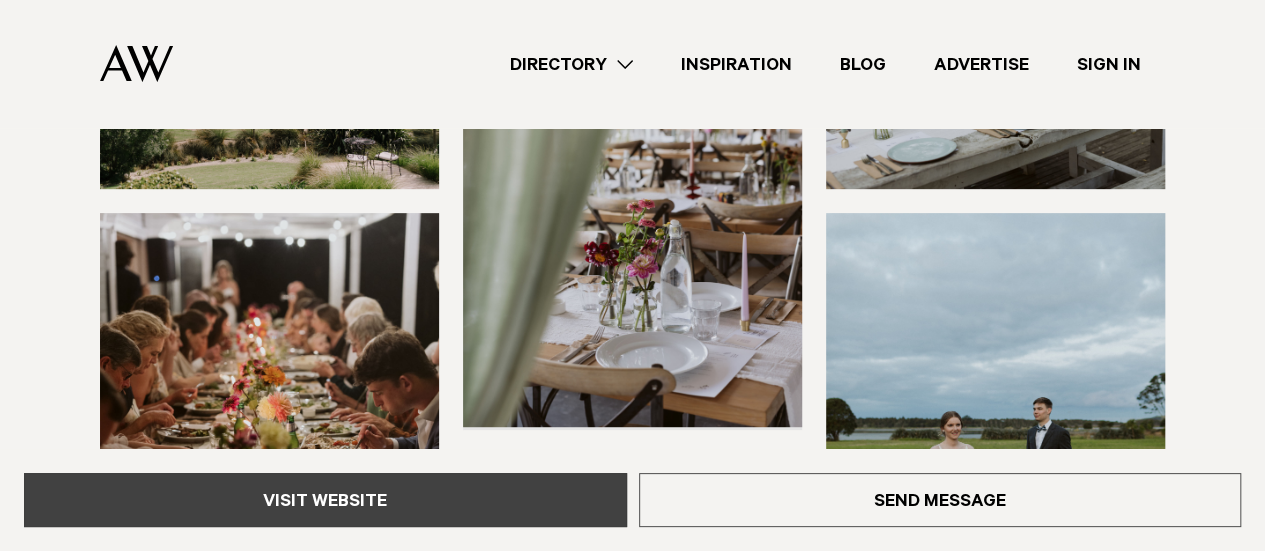 click on "Visit Website" at bounding box center (325, 500) 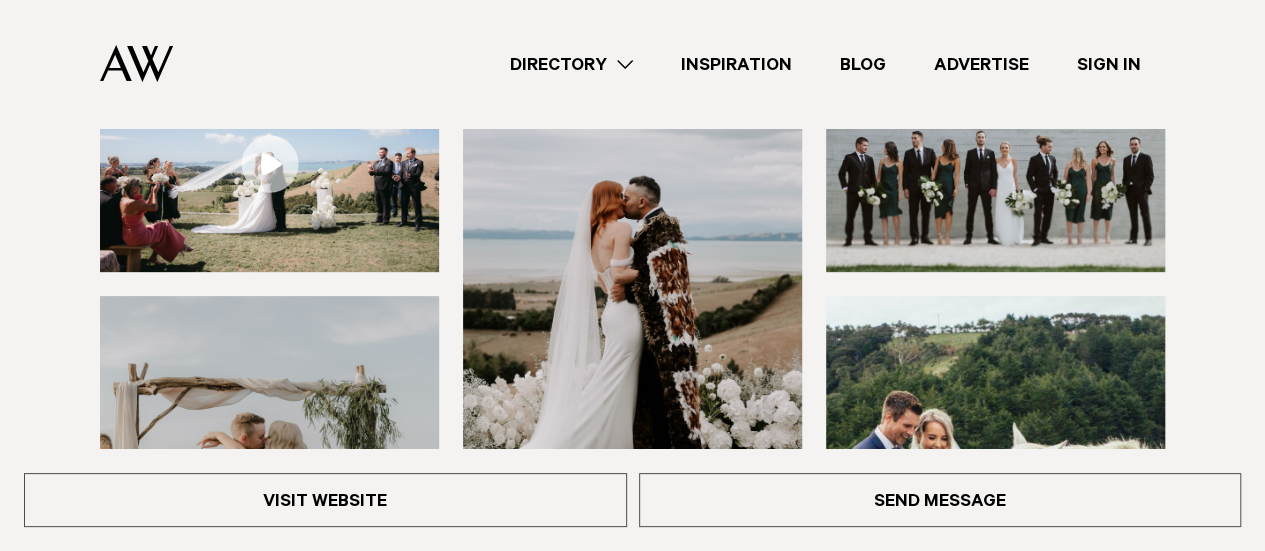 scroll, scrollTop: 330, scrollLeft: 0, axis: vertical 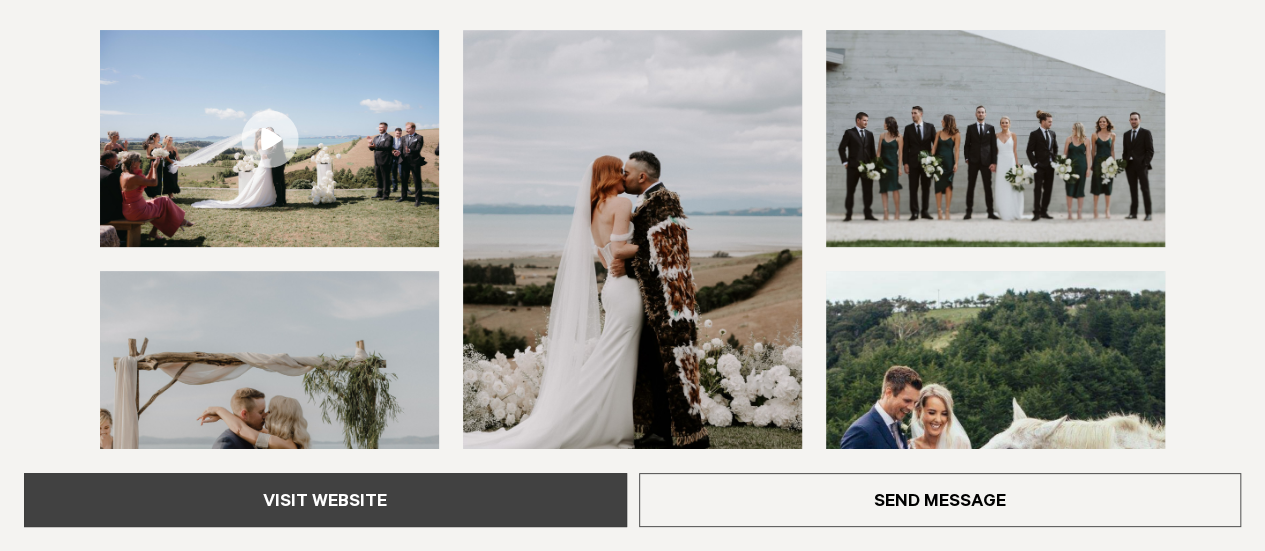 click on "Visit Website" at bounding box center [325, 500] 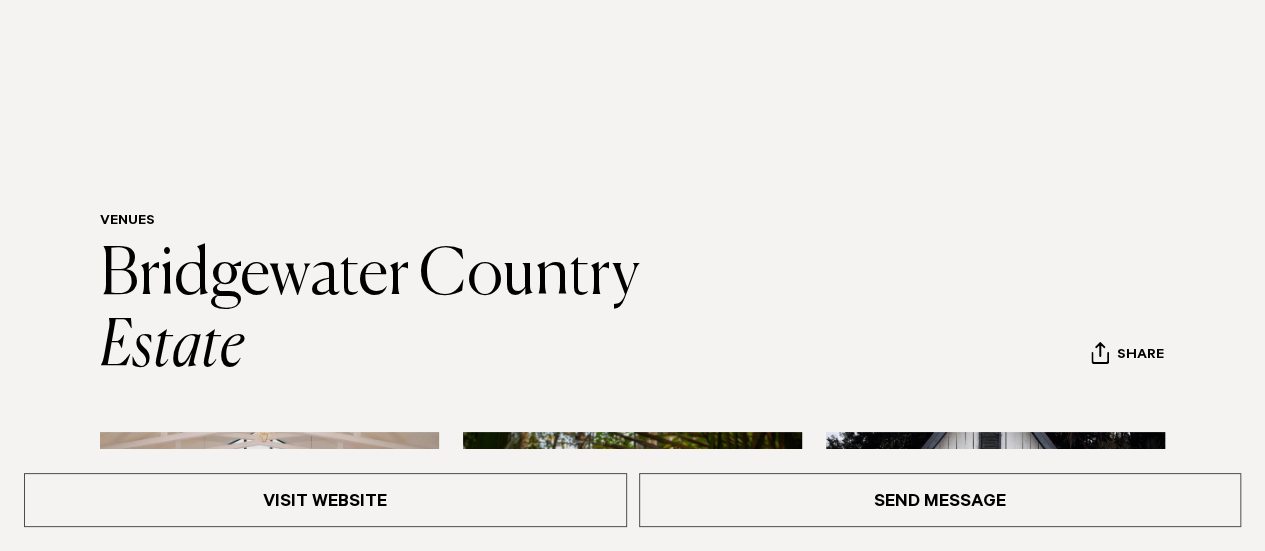 scroll, scrollTop: 494, scrollLeft: 0, axis: vertical 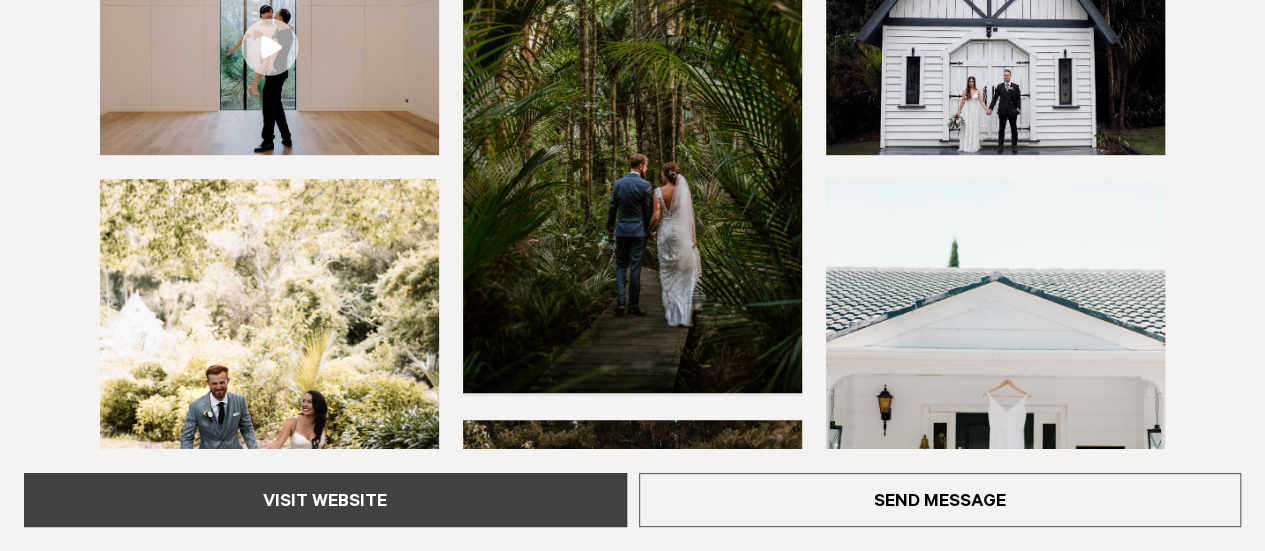 click on "Visit Website" at bounding box center (325, 500) 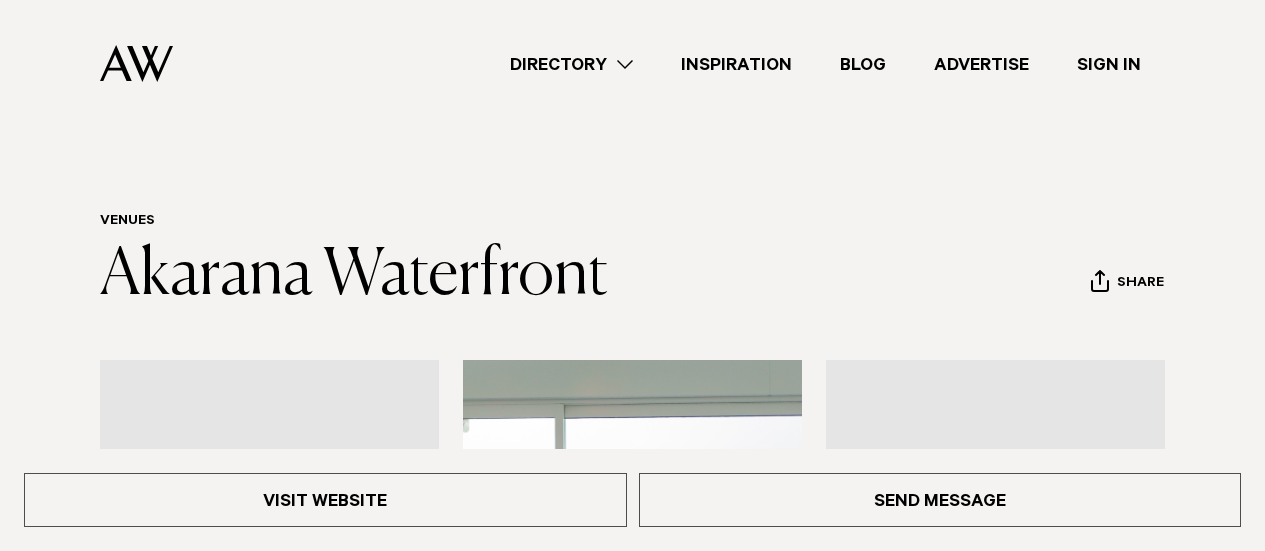scroll, scrollTop: 0, scrollLeft: 0, axis: both 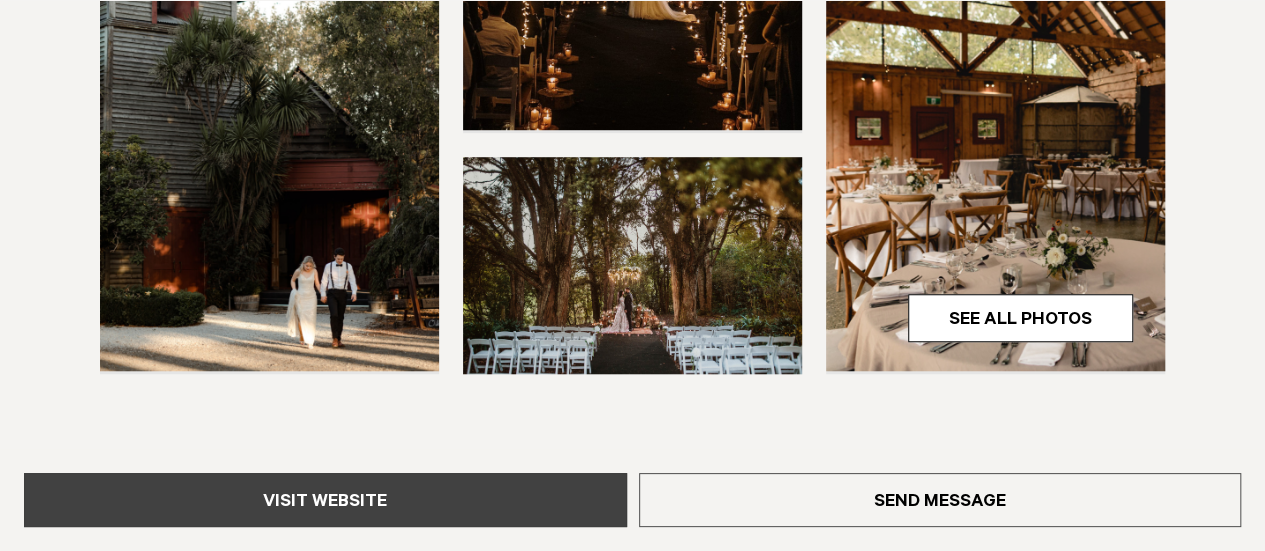 click on "Visit Website" at bounding box center (325, 500) 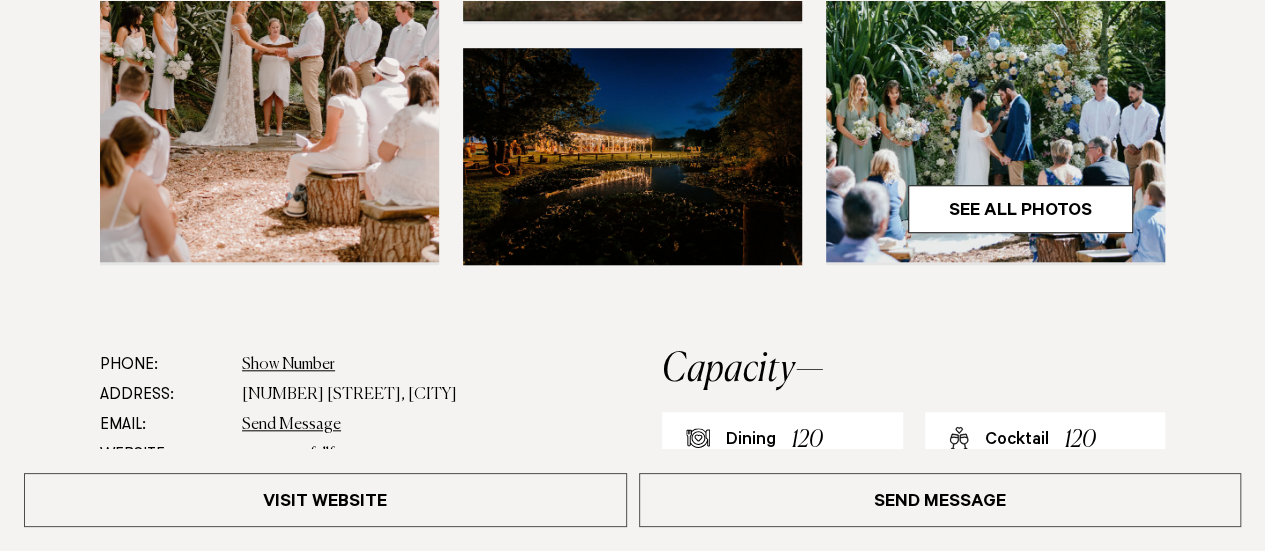 scroll, scrollTop: 832, scrollLeft: 0, axis: vertical 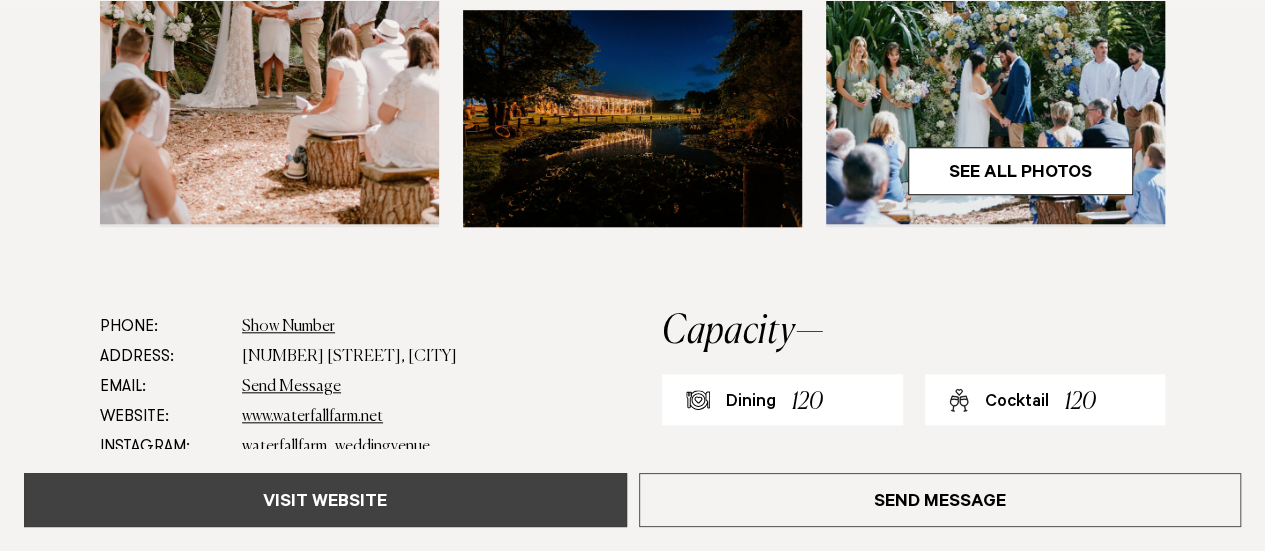 click on "Visit Website" at bounding box center (325, 500) 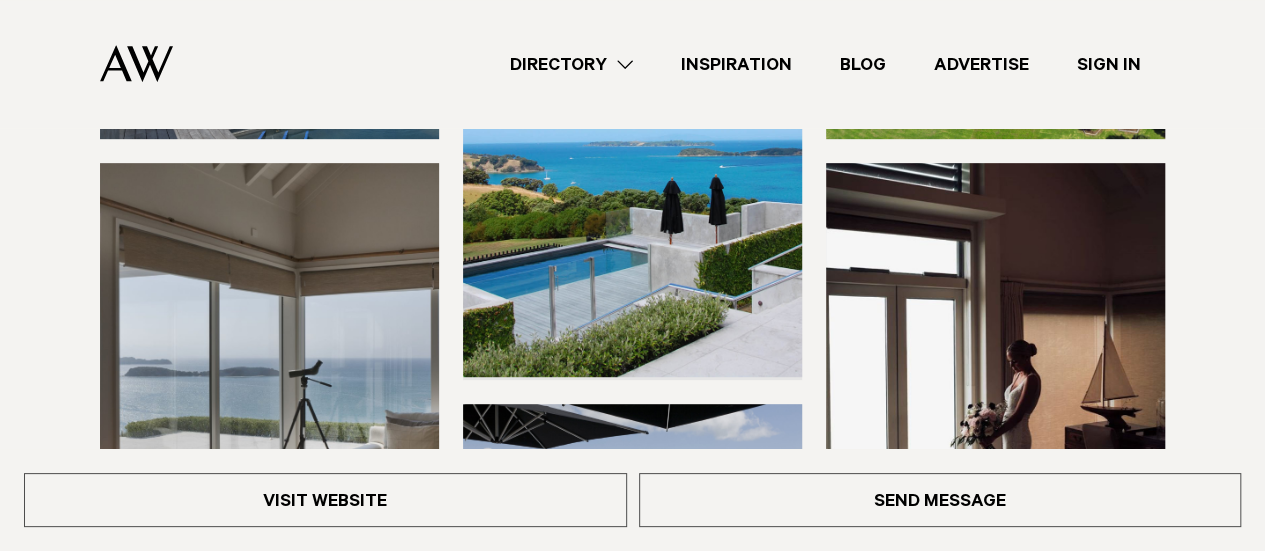 scroll, scrollTop: 437, scrollLeft: 0, axis: vertical 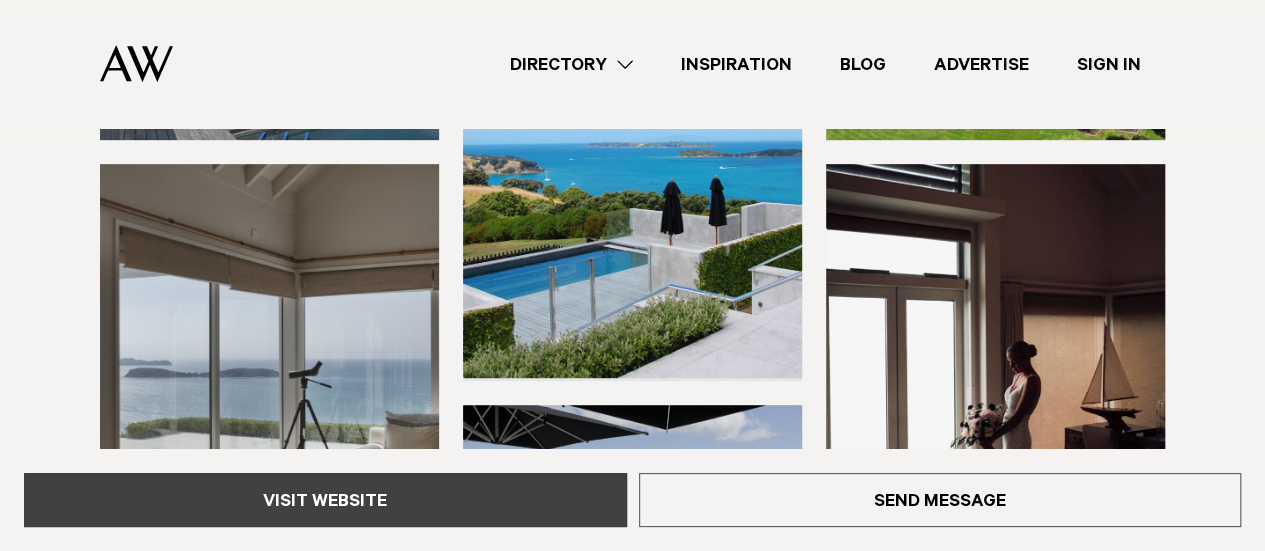 click on "Visit Website" at bounding box center [325, 500] 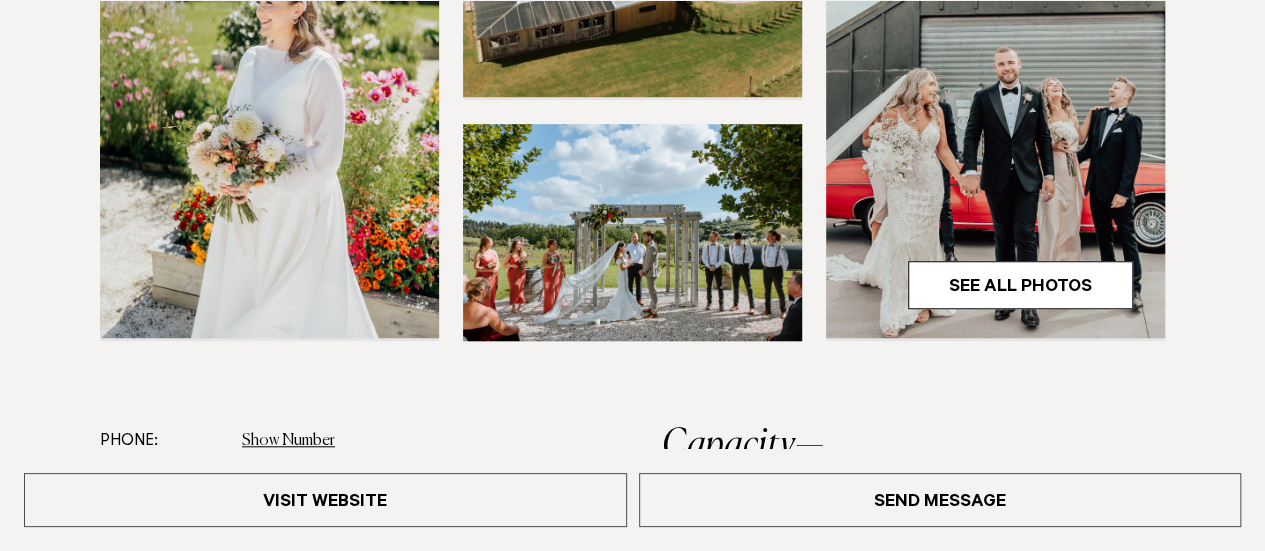 scroll, scrollTop: 913, scrollLeft: 0, axis: vertical 